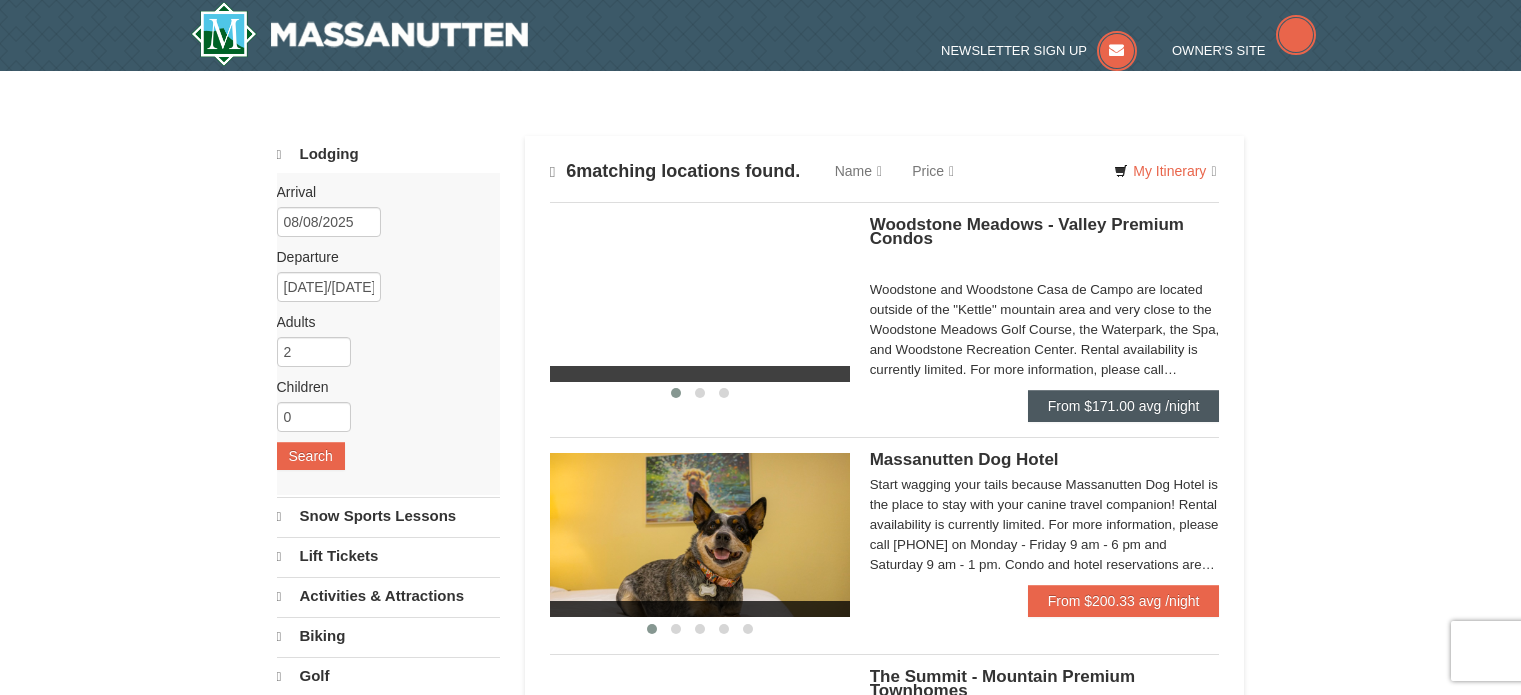 scroll, scrollTop: 0, scrollLeft: 0, axis: both 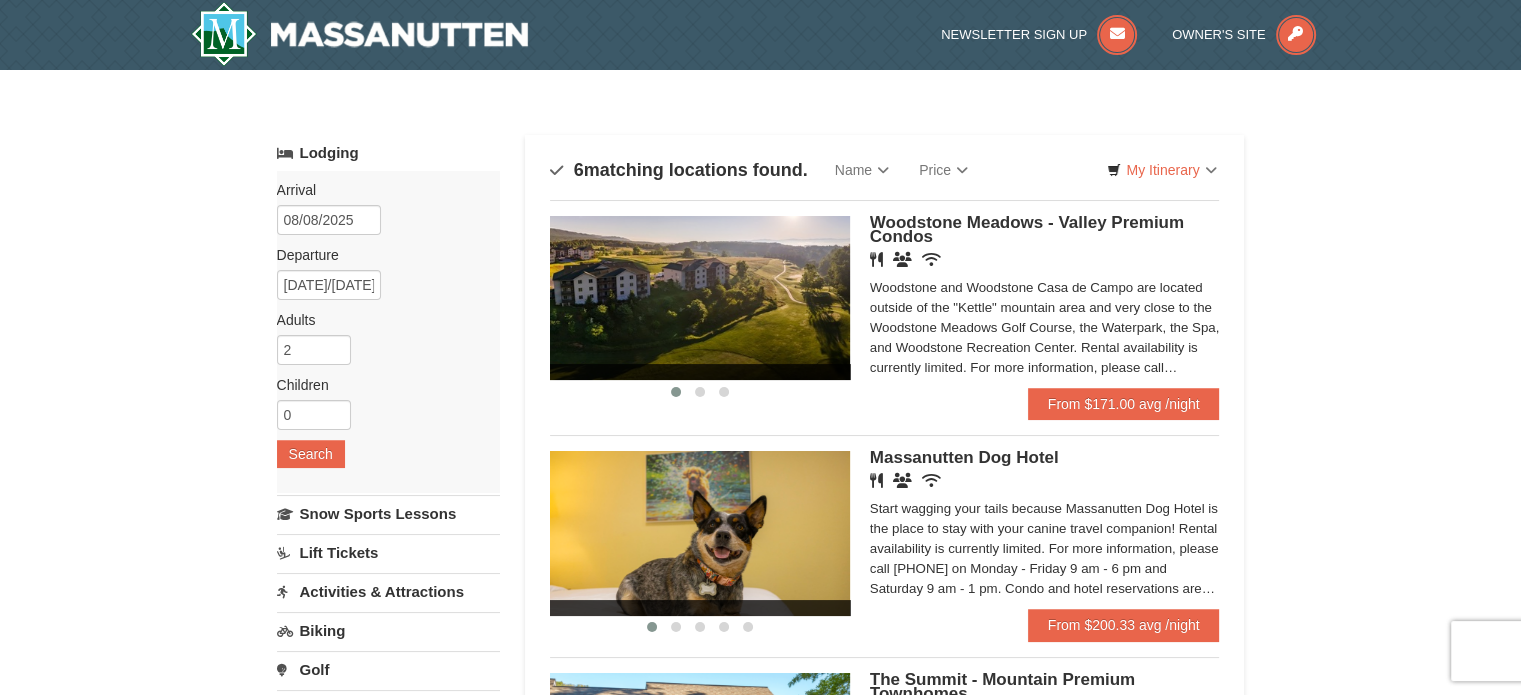 click on "Woodstone Meadows - Valley Premium Condos" at bounding box center (1027, 229) 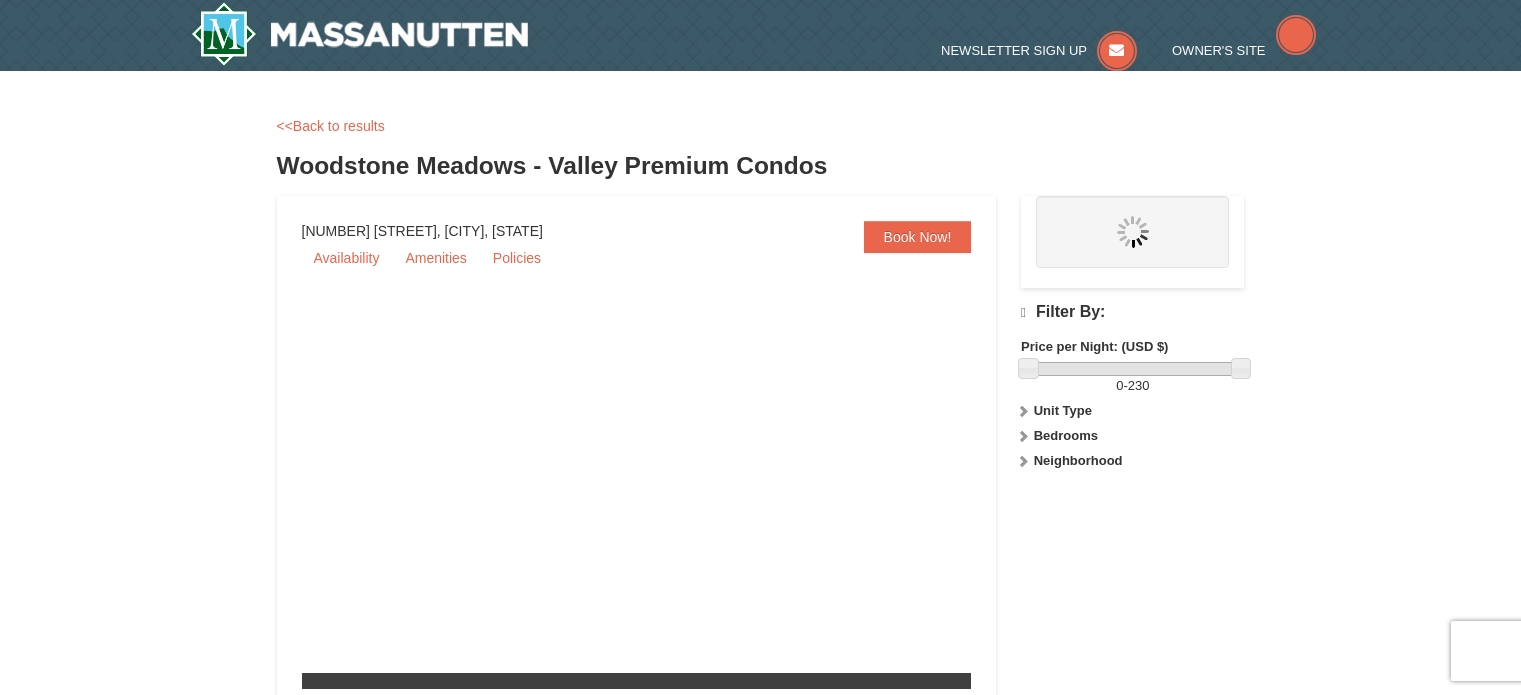 scroll, scrollTop: 0, scrollLeft: 0, axis: both 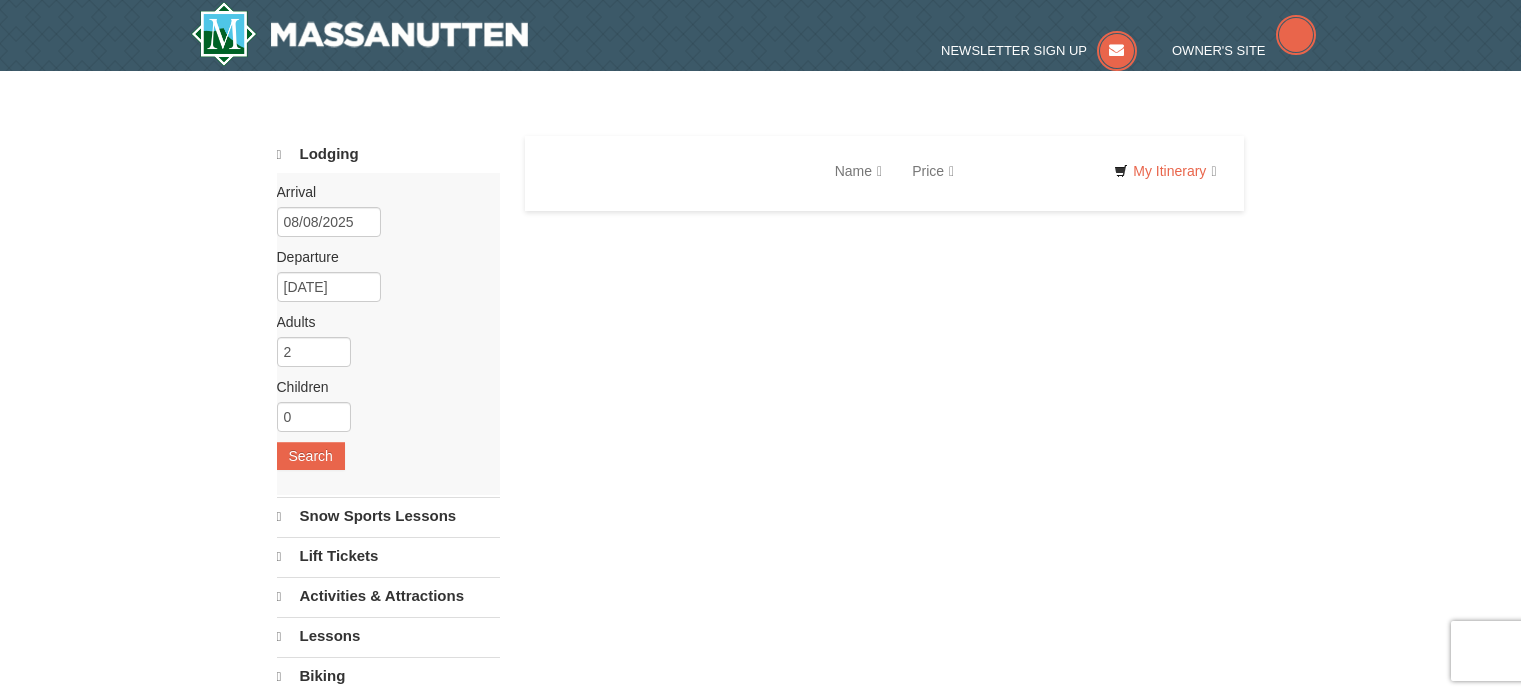 select on "8" 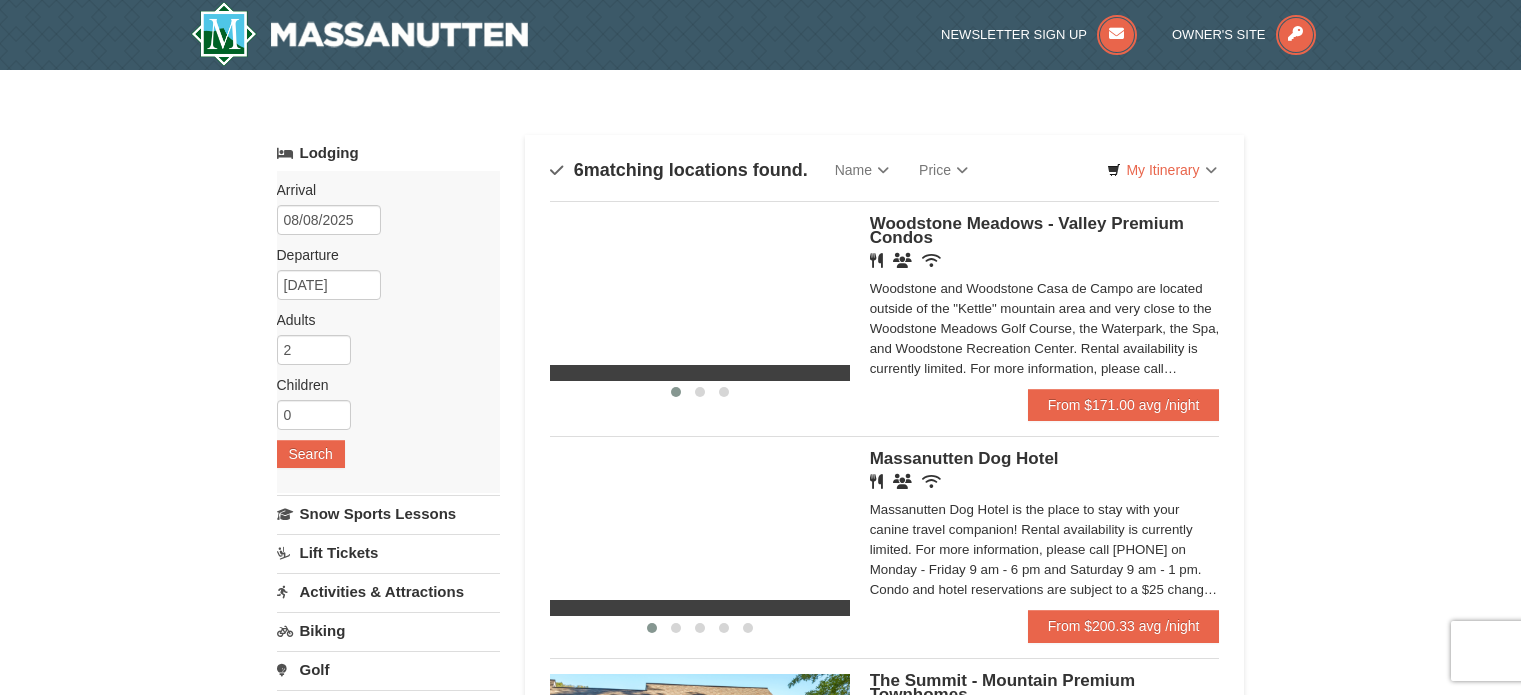 scroll, scrollTop: 0, scrollLeft: 0, axis: both 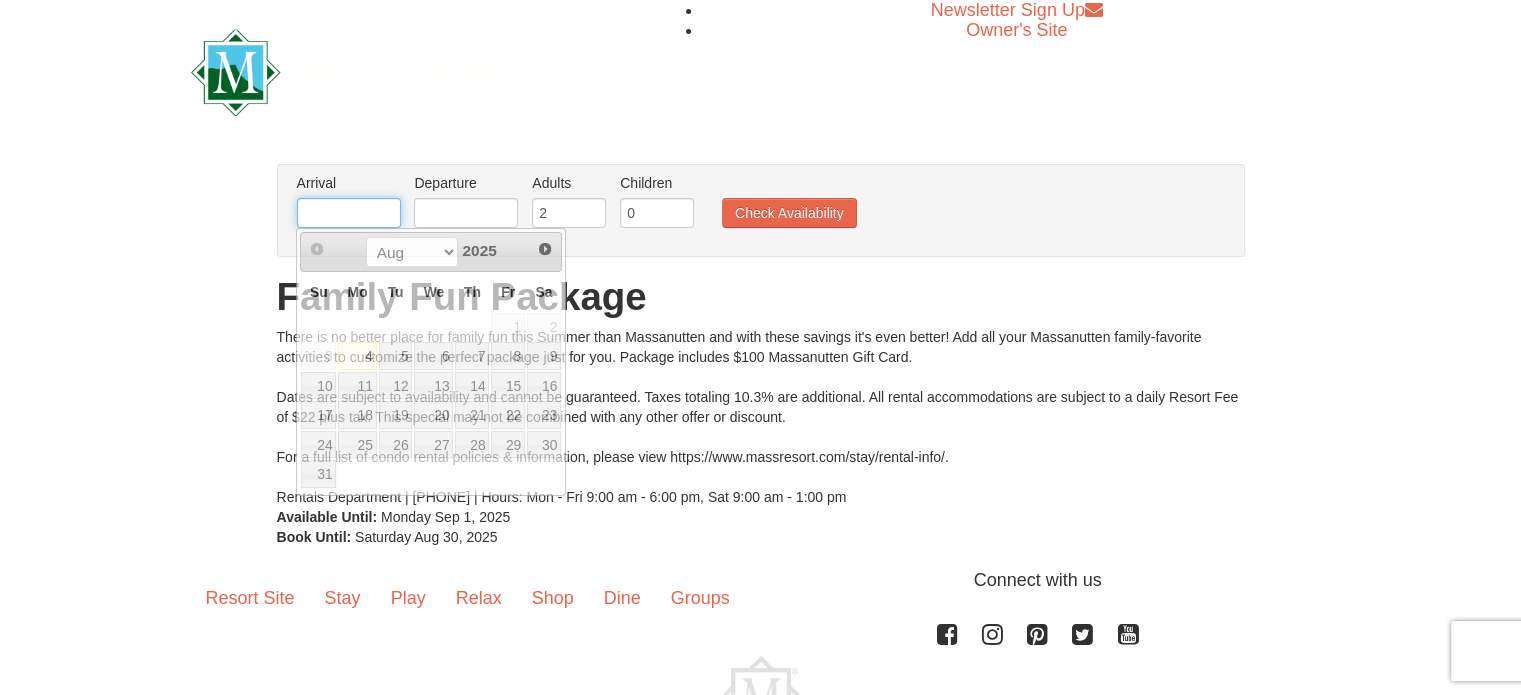 click at bounding box center (349, 213) 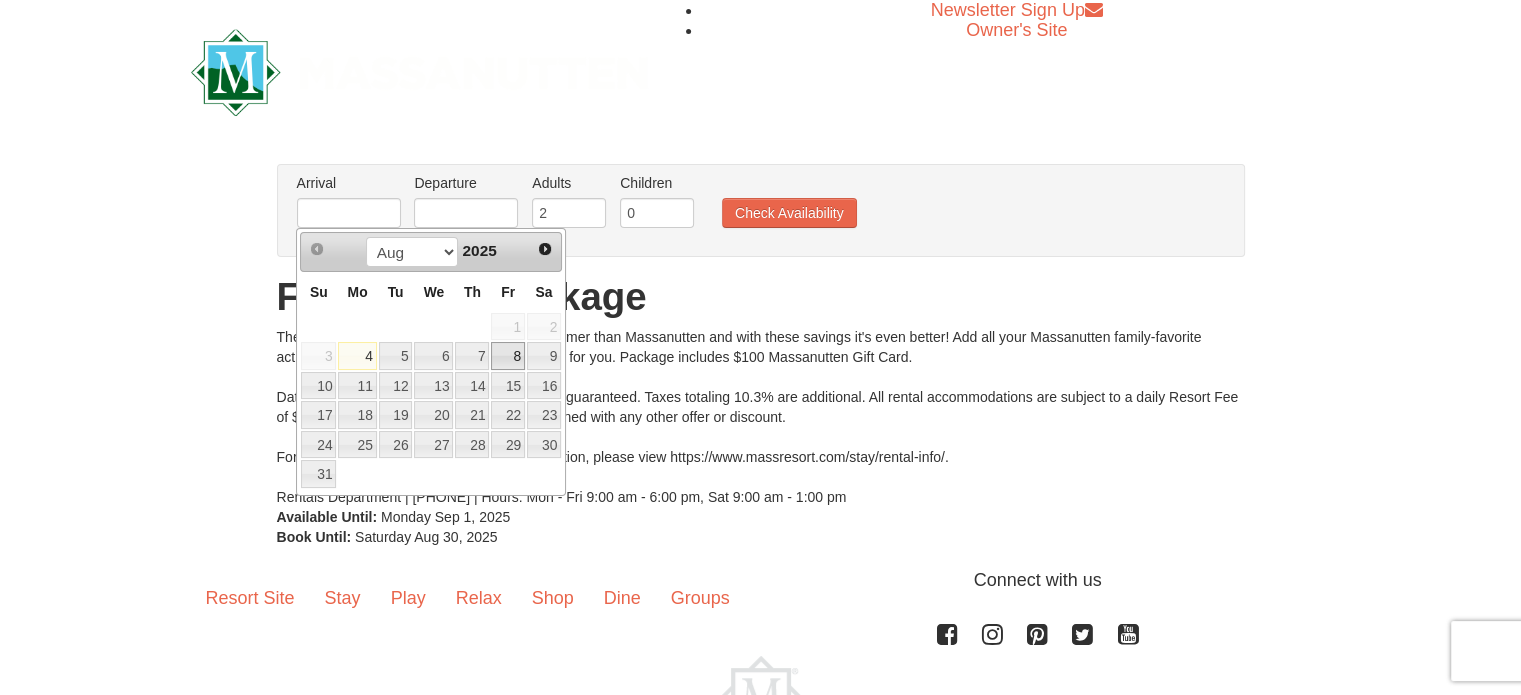 click on "8" at bounding box center [508, 356] 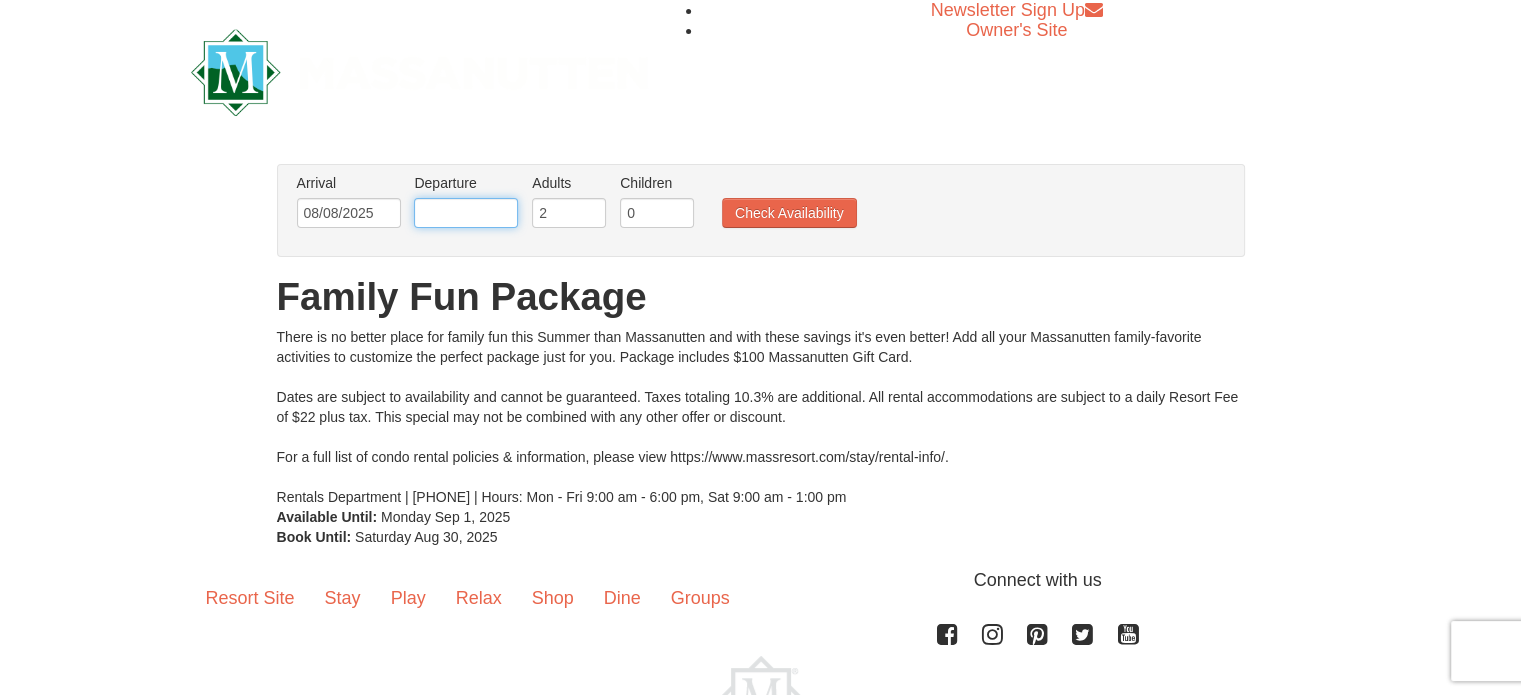click at bounding box center [466, 213] 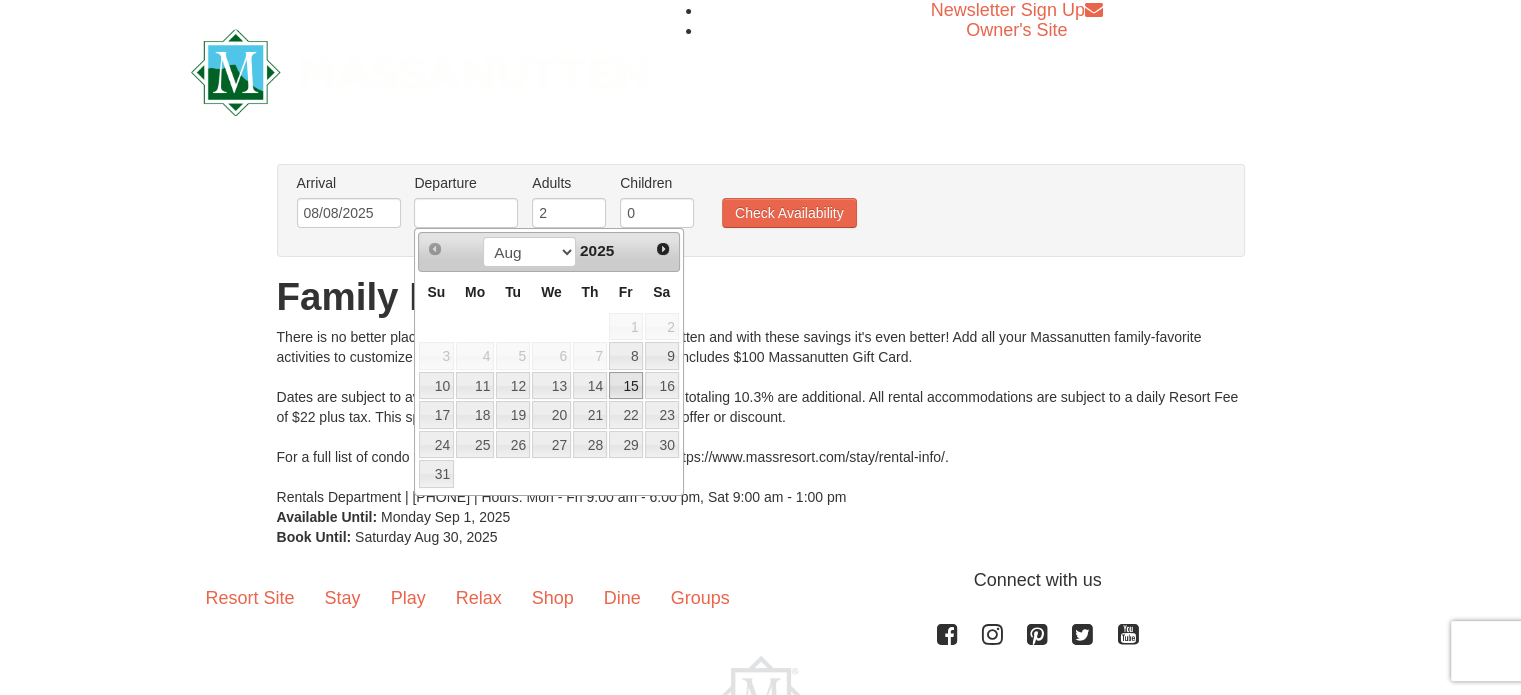 click on "15" at bounding box center (626, 386) 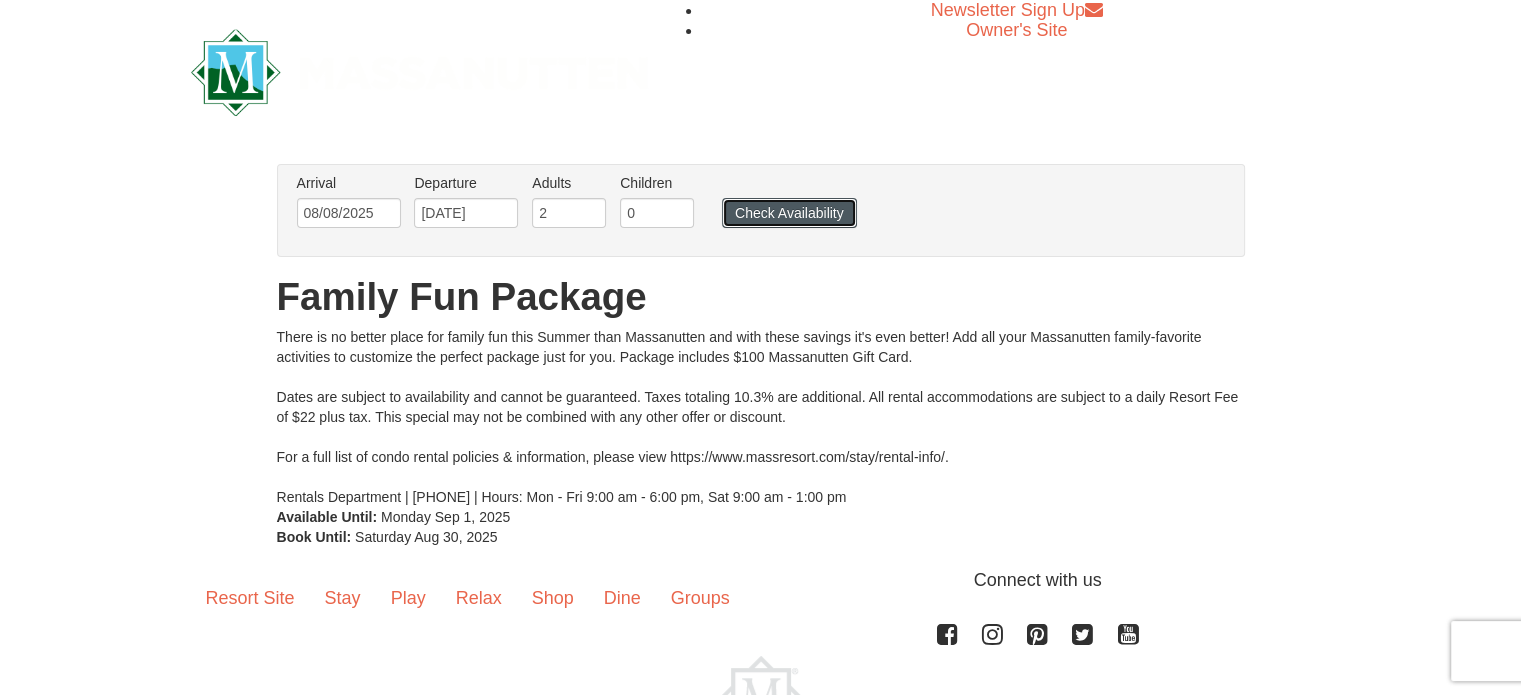 click on "Check Availability" at bounding box center (789, 213) 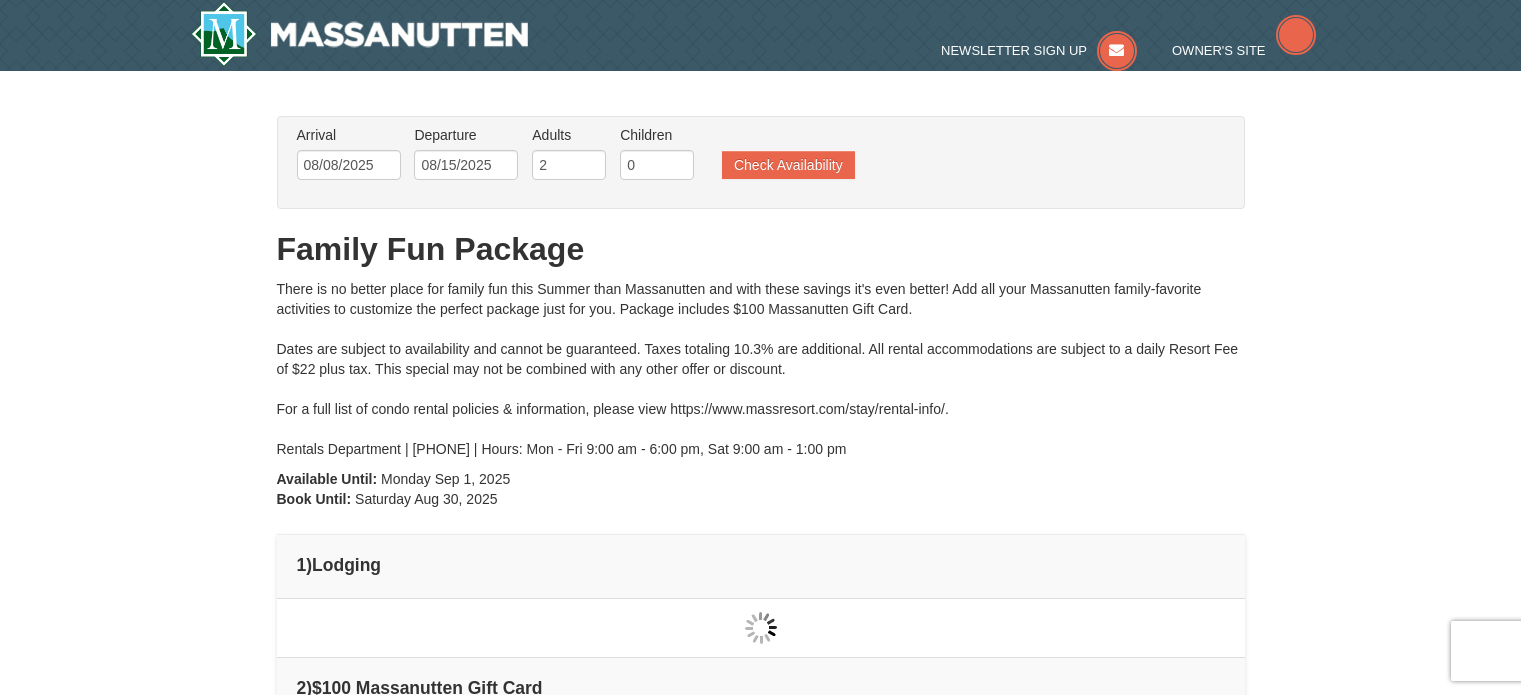 scroll, scrollTop: 0, scrollLeft: 0, axis: both 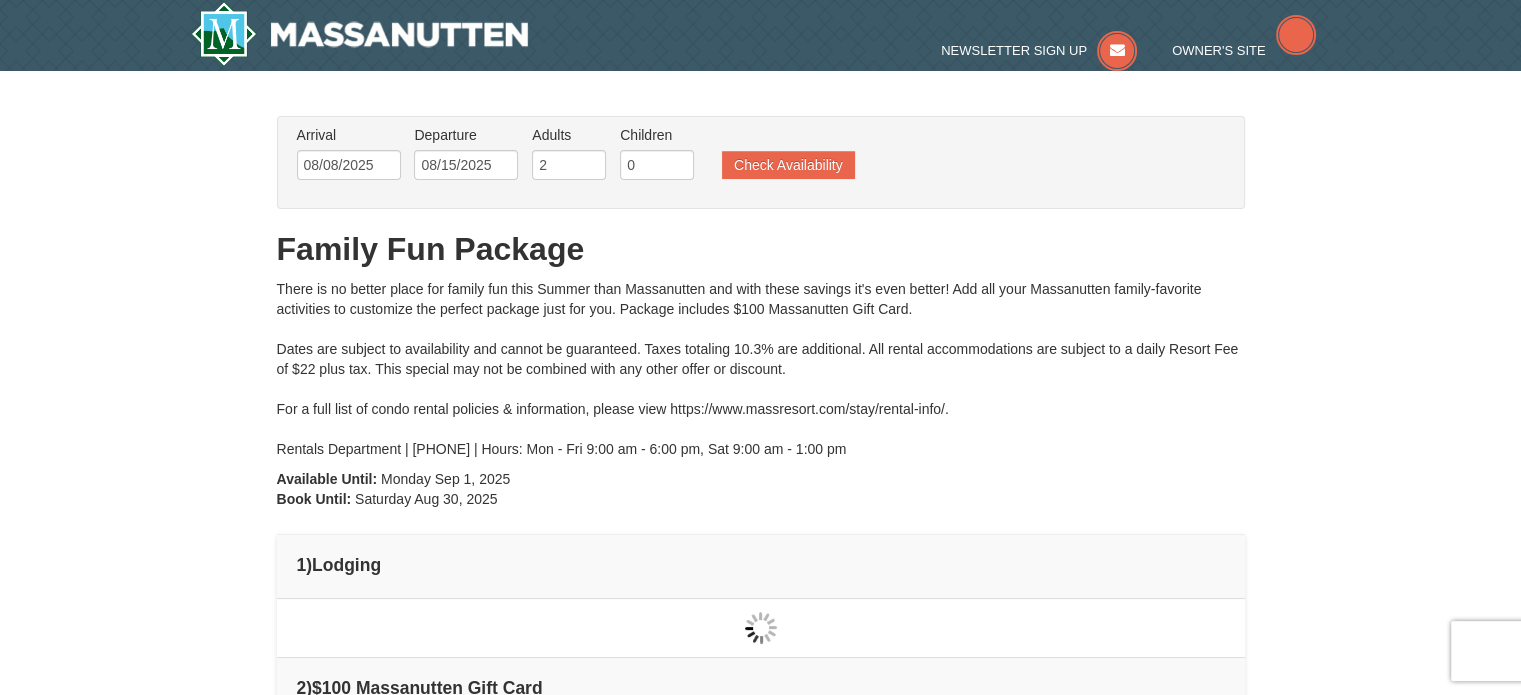 type on "08/08/2025" 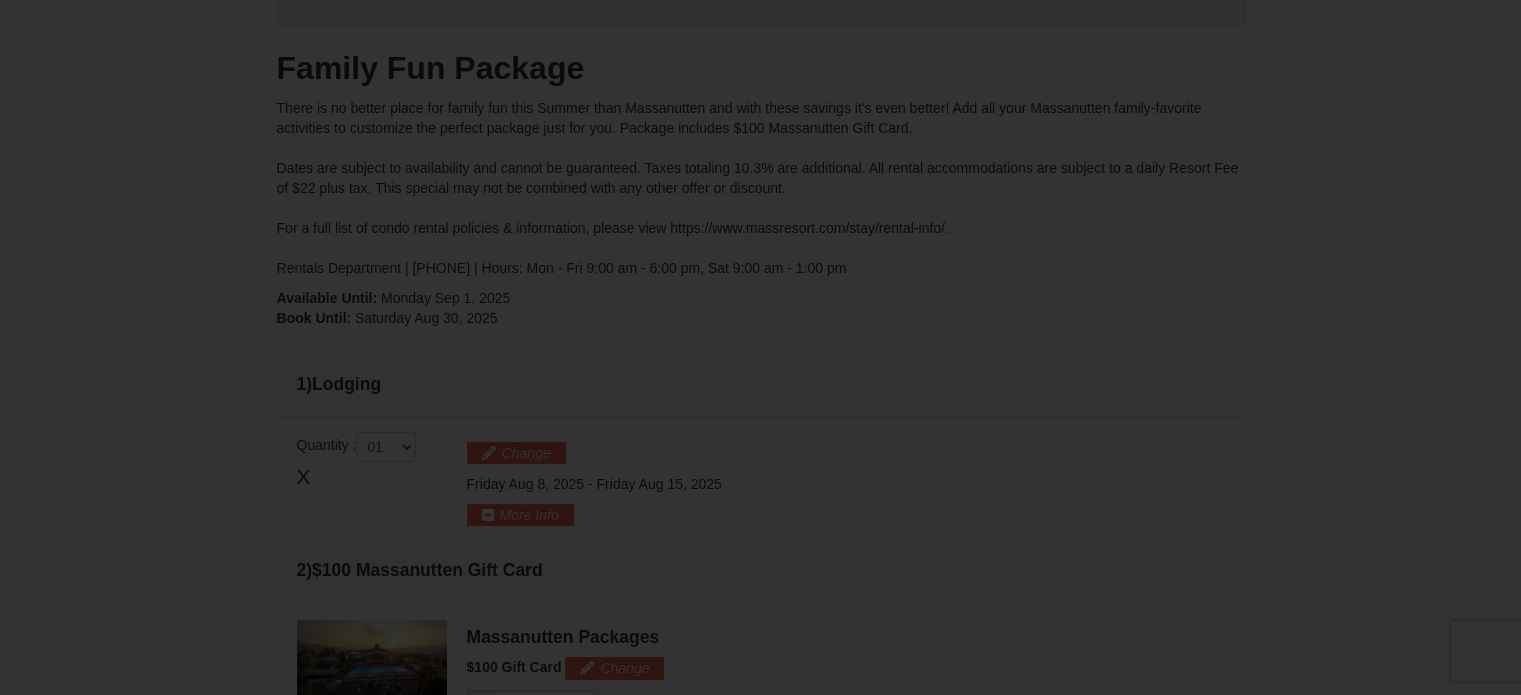 scroll, scrollTop: 0, scrollLeft: 0, axis: both 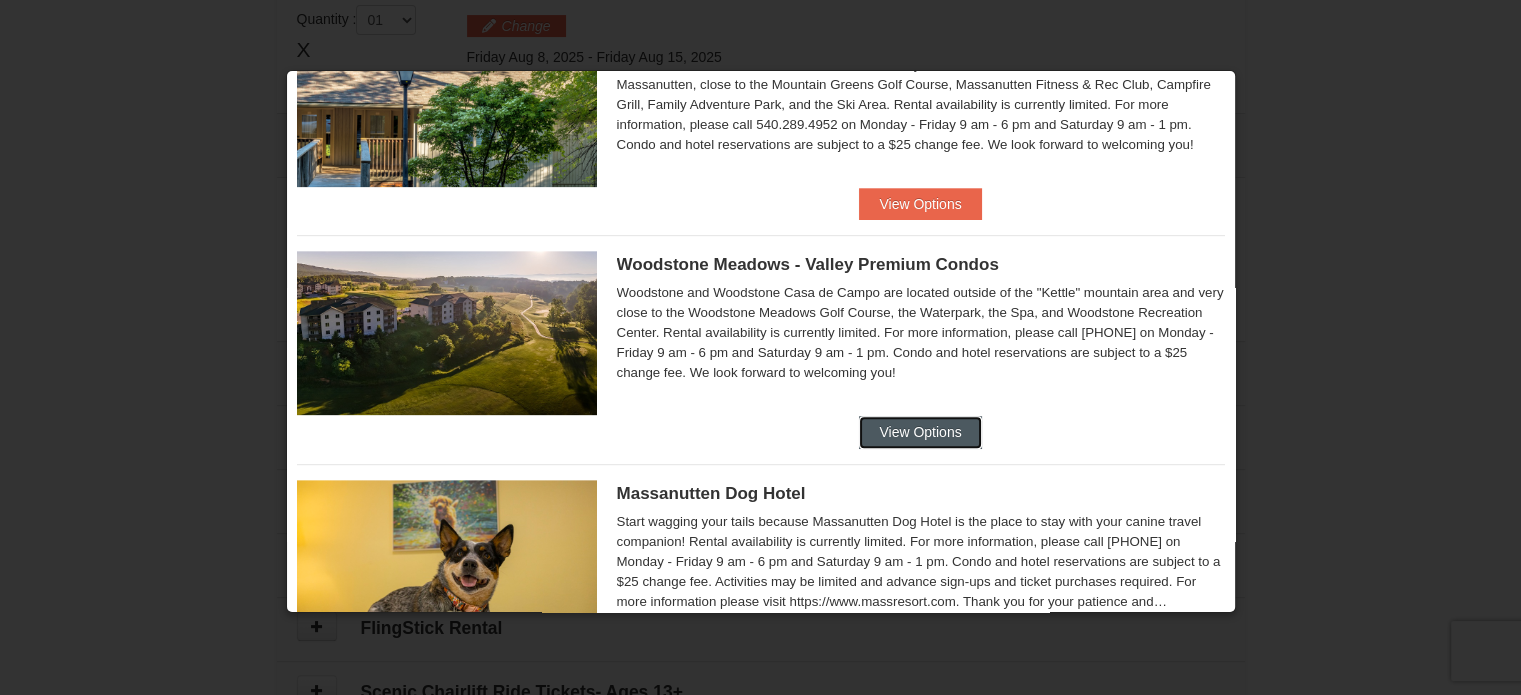 click on "View Options" at bounding box center [920, 432] 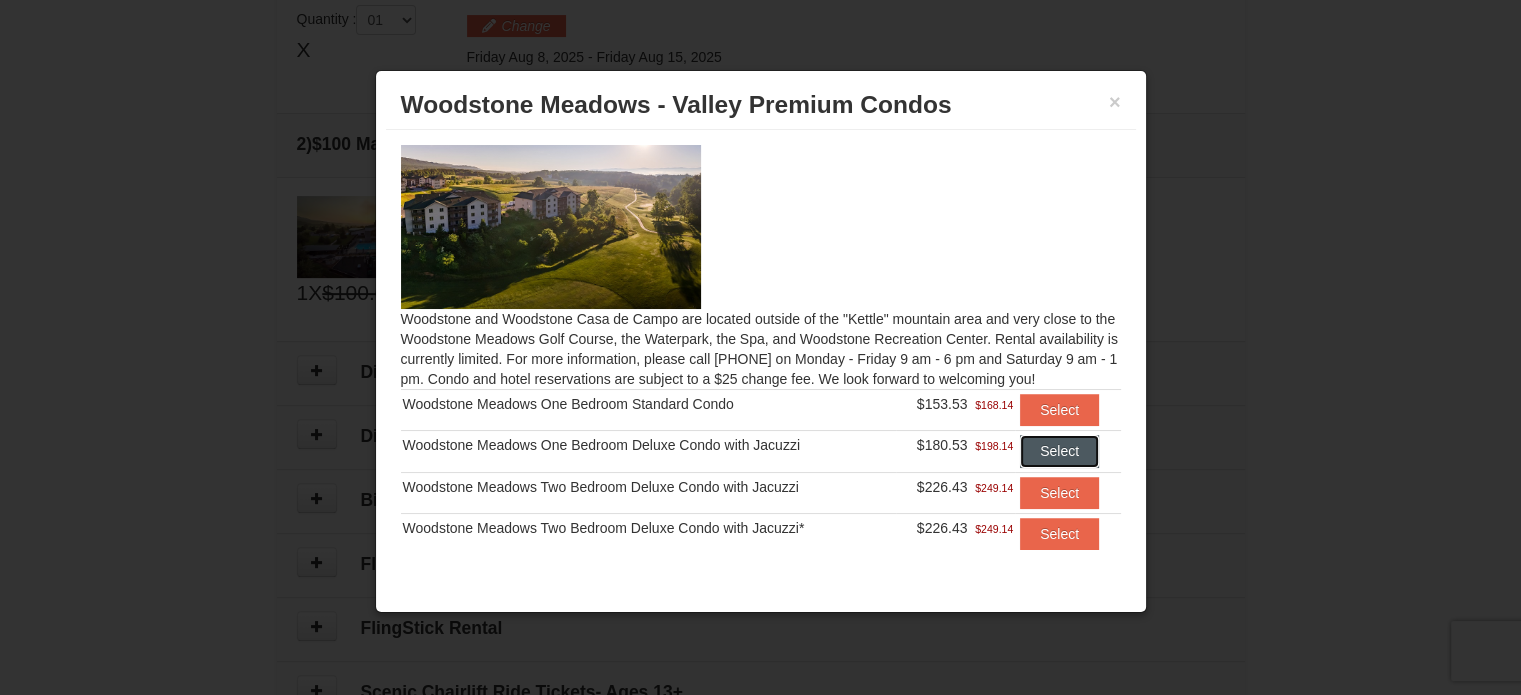 click on "Select" at bounding box center (1059, 451) 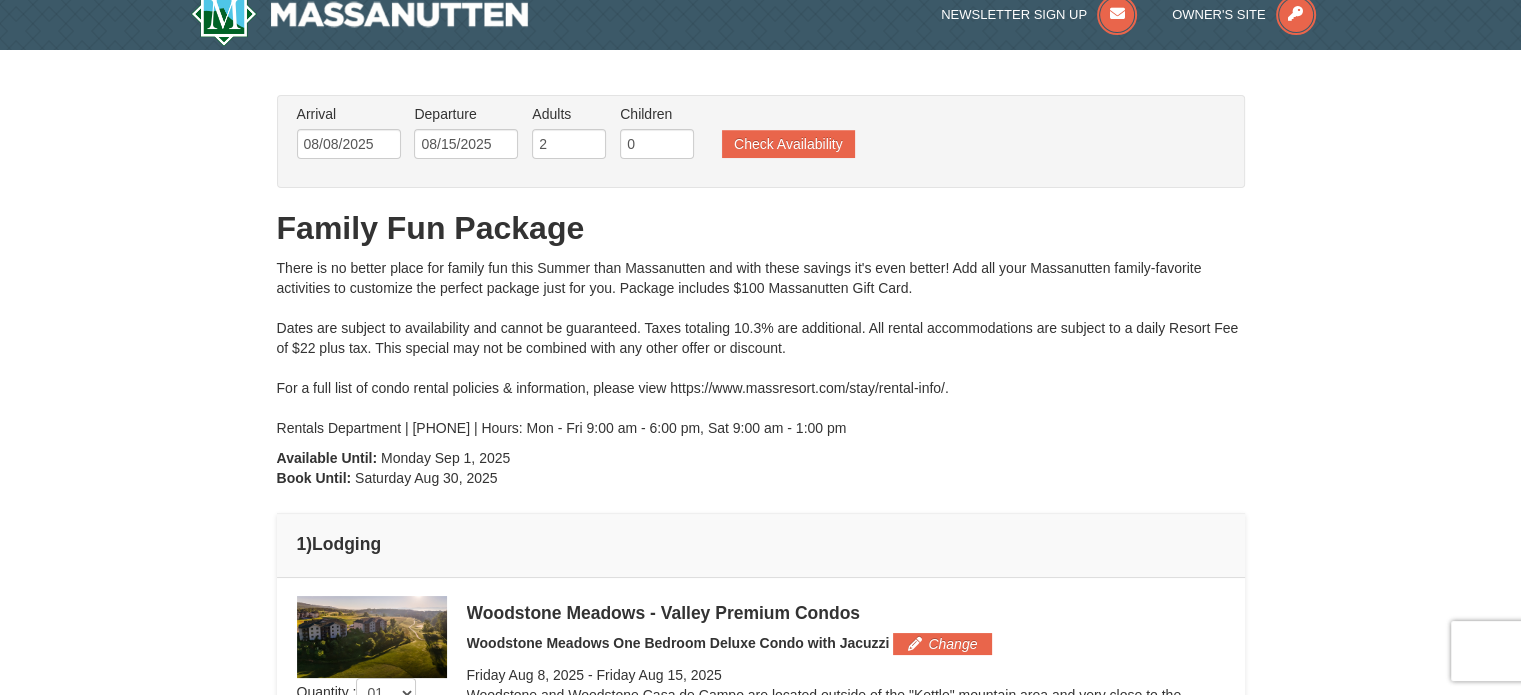 scroll, scrollTop: 11, scrollLeft: 0, axis: vertical 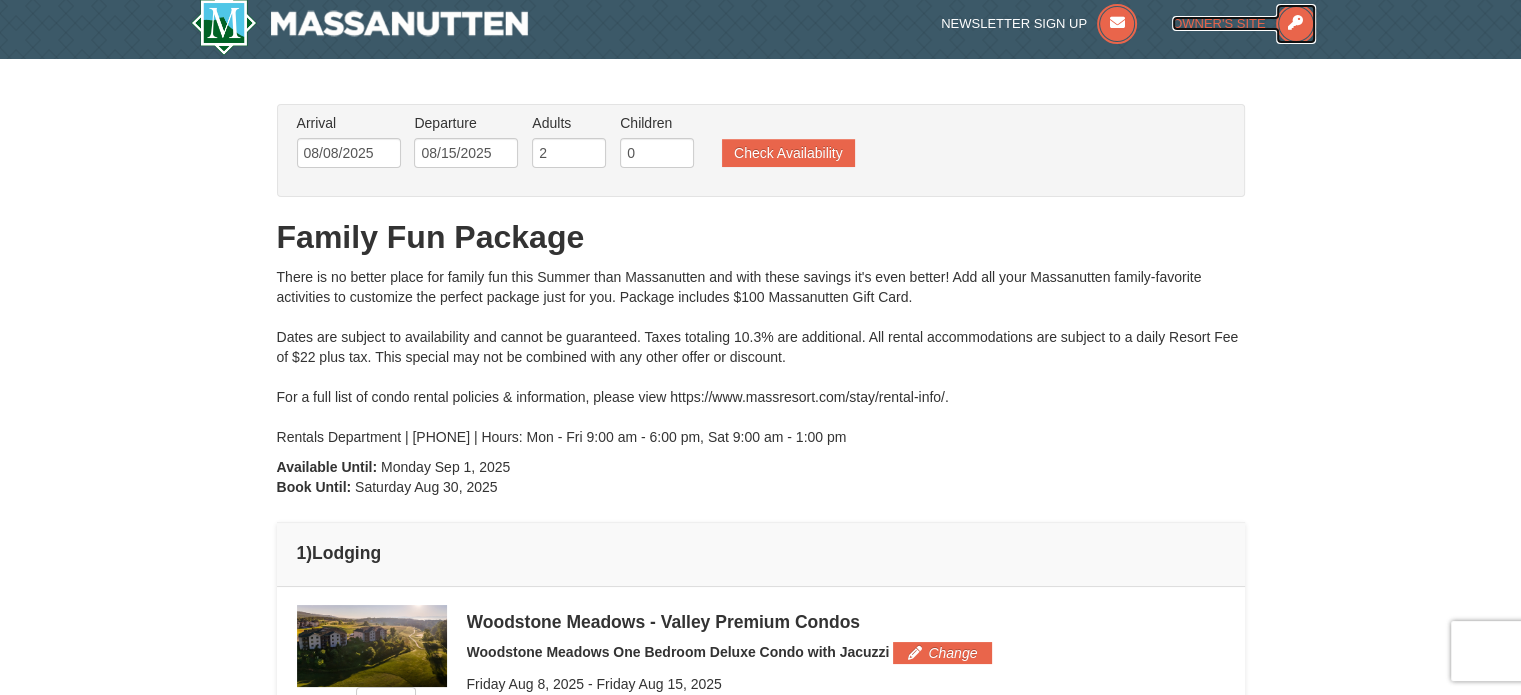 click on "Owner's Site" at bounding box center (1219, 23) 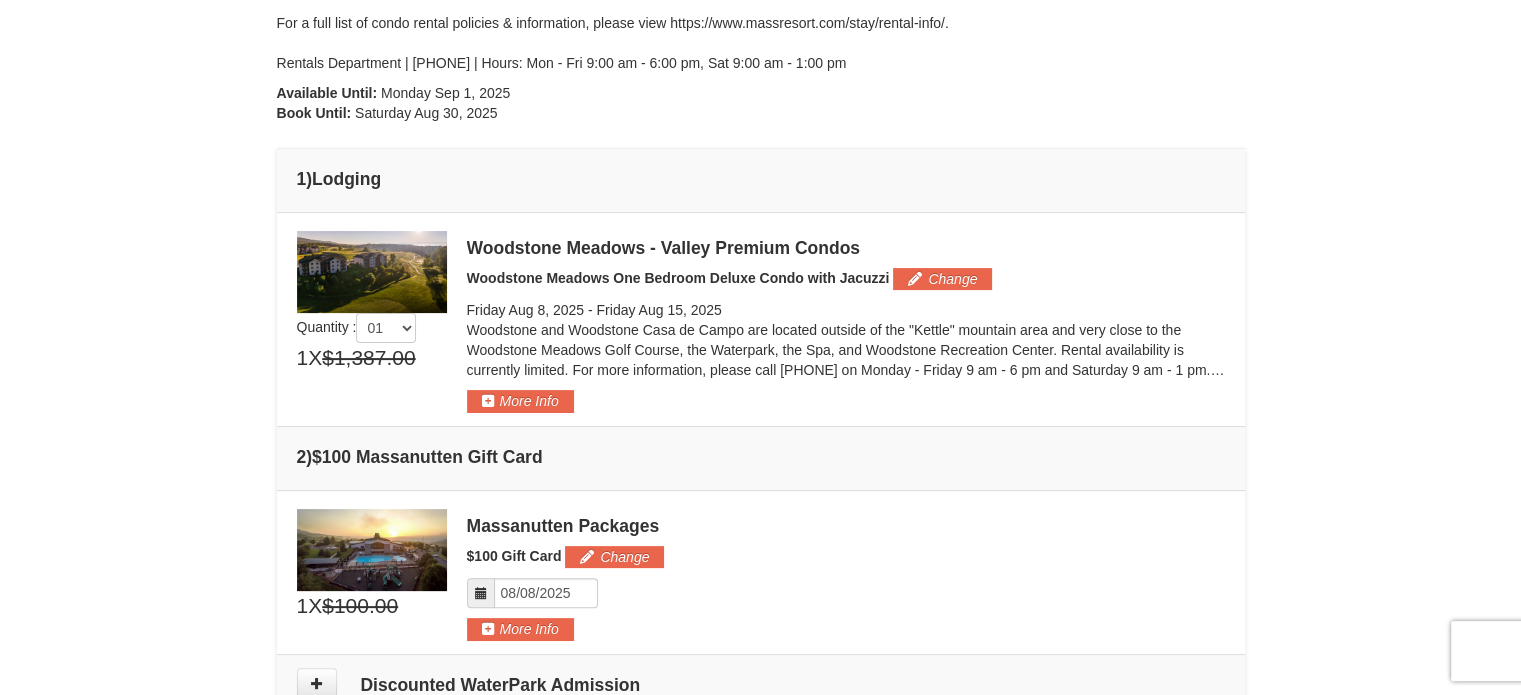scroll, scrollTop: 411, scrollLeft: 0, axis: vertical 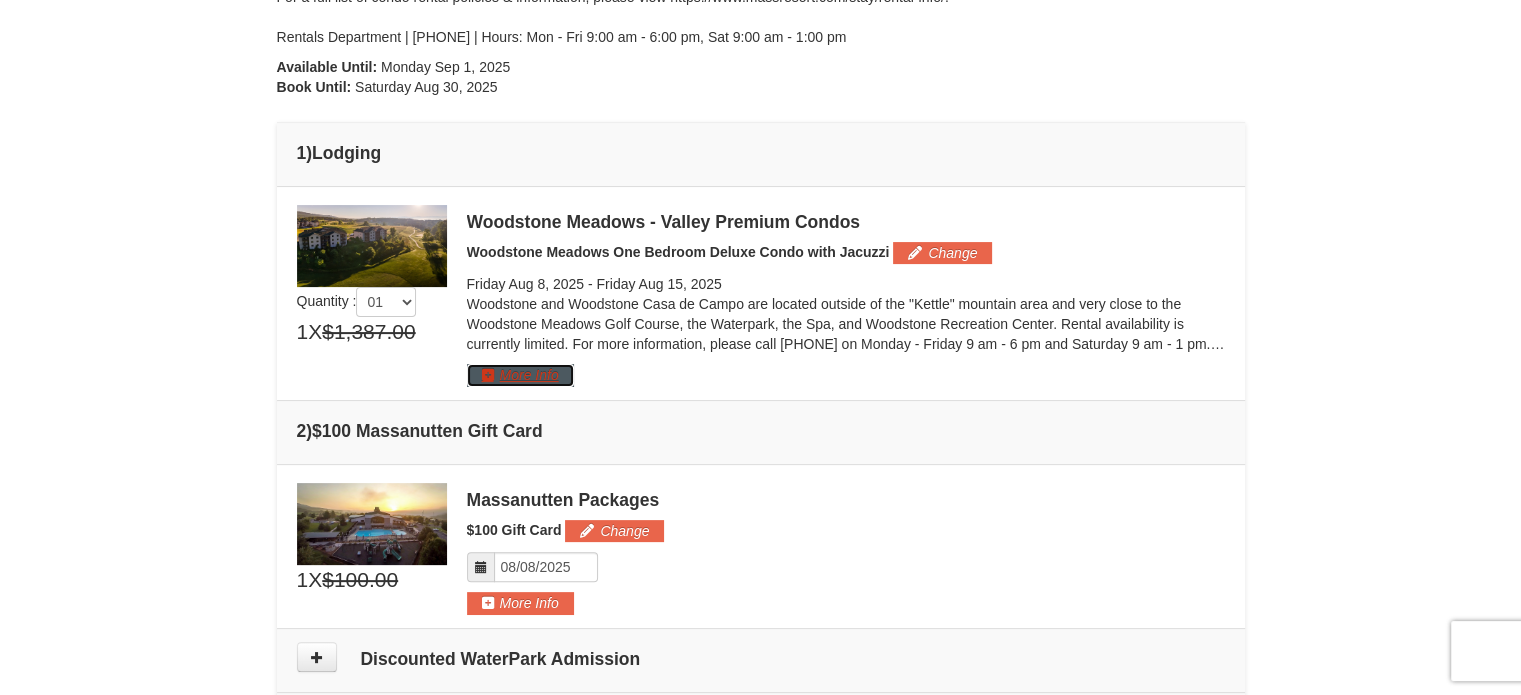 click on "More Info" at bounding box center [520, 375] 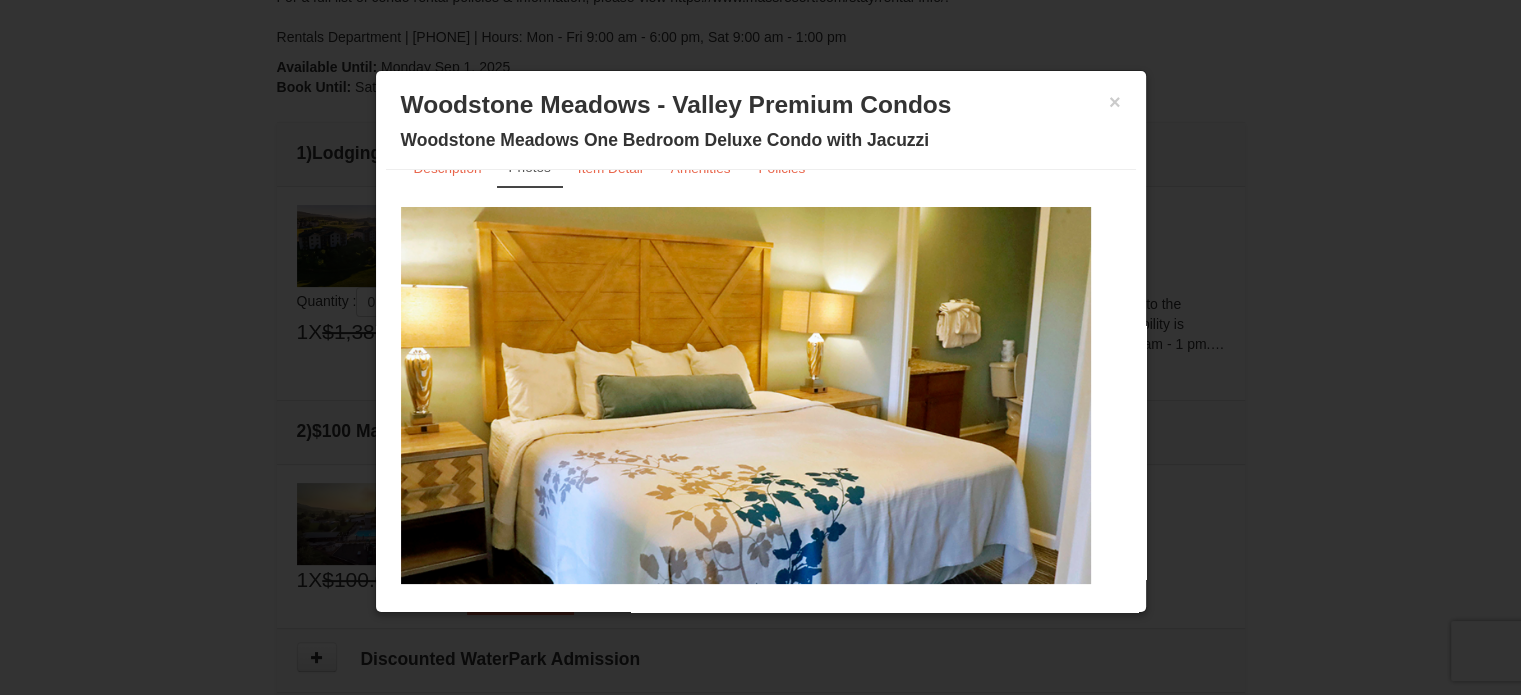 scroll, scrollTop: 64, scrollLeft: 0, axis: vertical 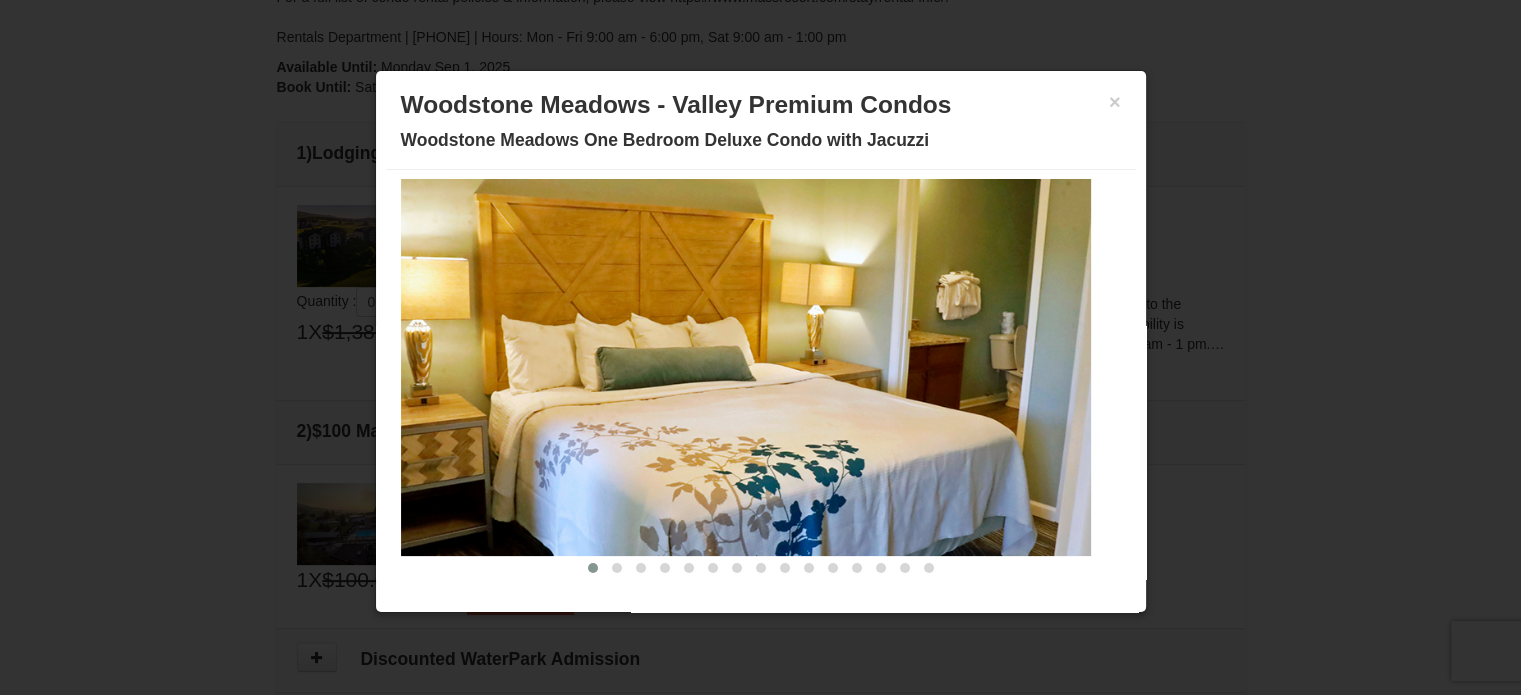 click on "×
Woodstone Meadows - Valley Premium Condos  Woodstone Meadows One Bedroom Deluxe Condo with Jacuzzi" at bounding box center [761, 125] 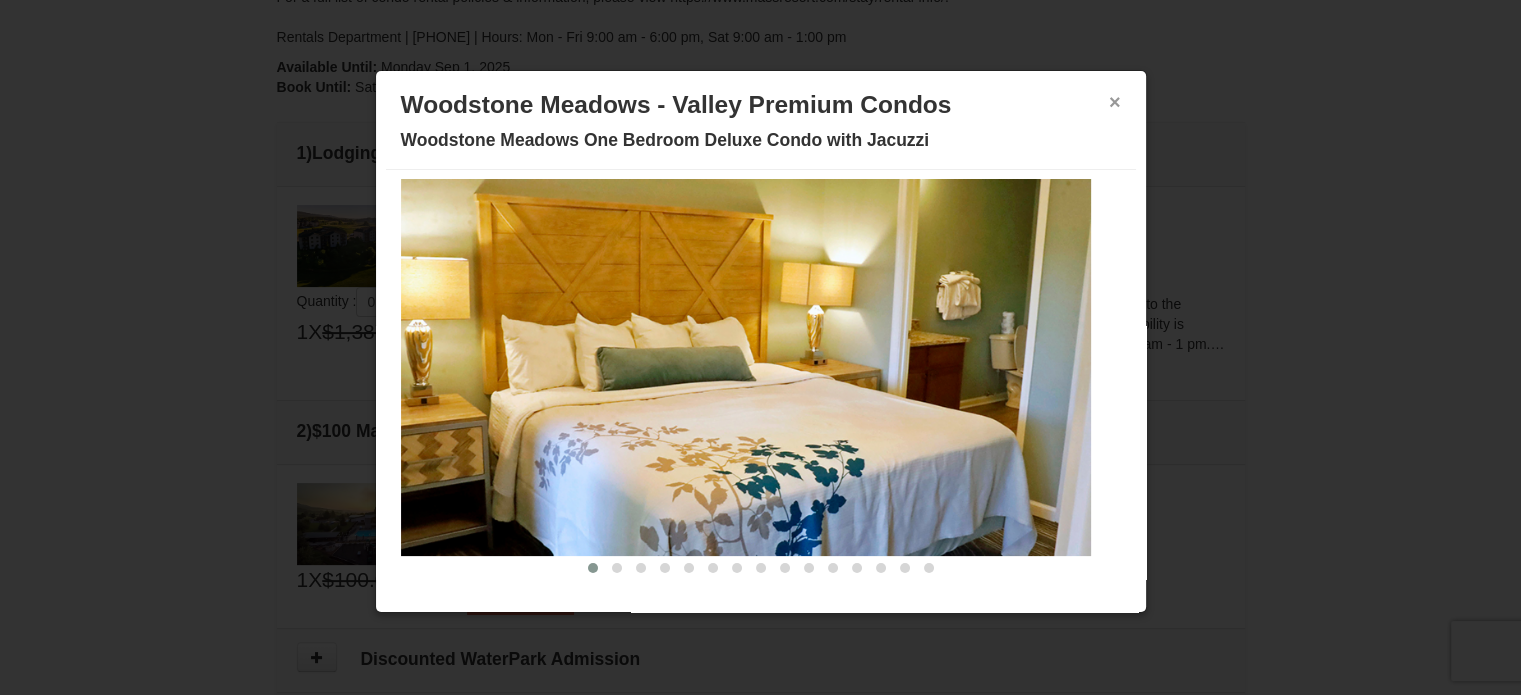 click on "×" at bounding box center (1115, 102) 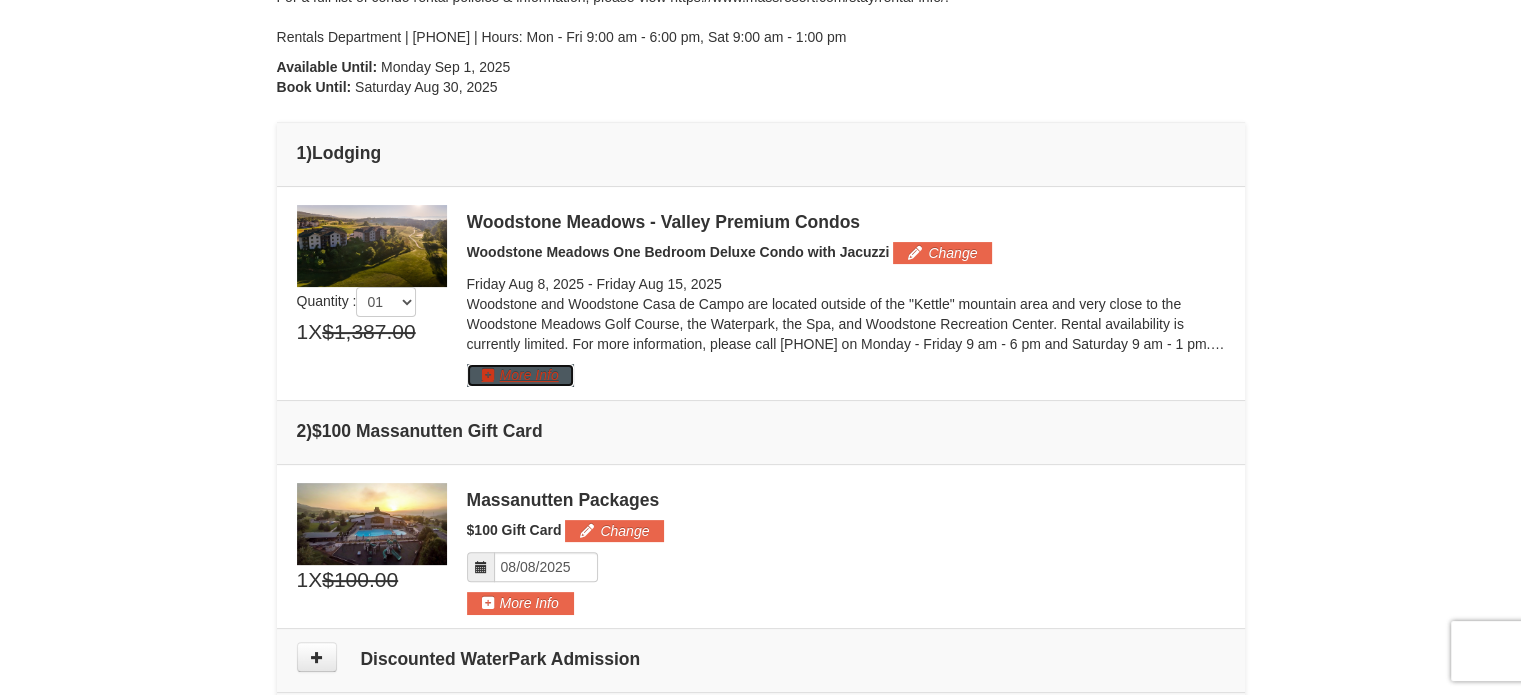 click on "More Info" at bounding box center (520, 375) 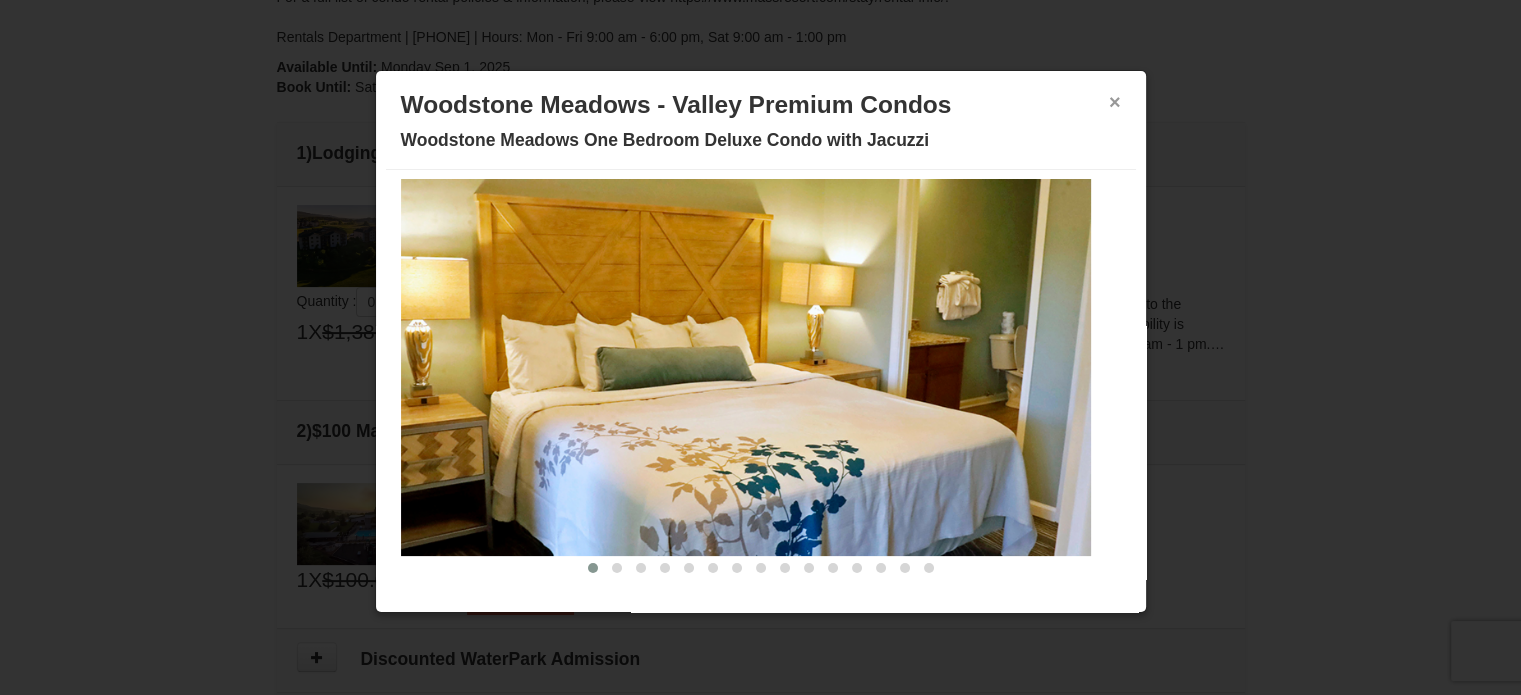 click on "×
Woodstone Meadows - Valley Premium Condos  Woodstone Meadows One Bedroom Deluxe Condo with Jacuzzi" at bounding box center [761, 125] 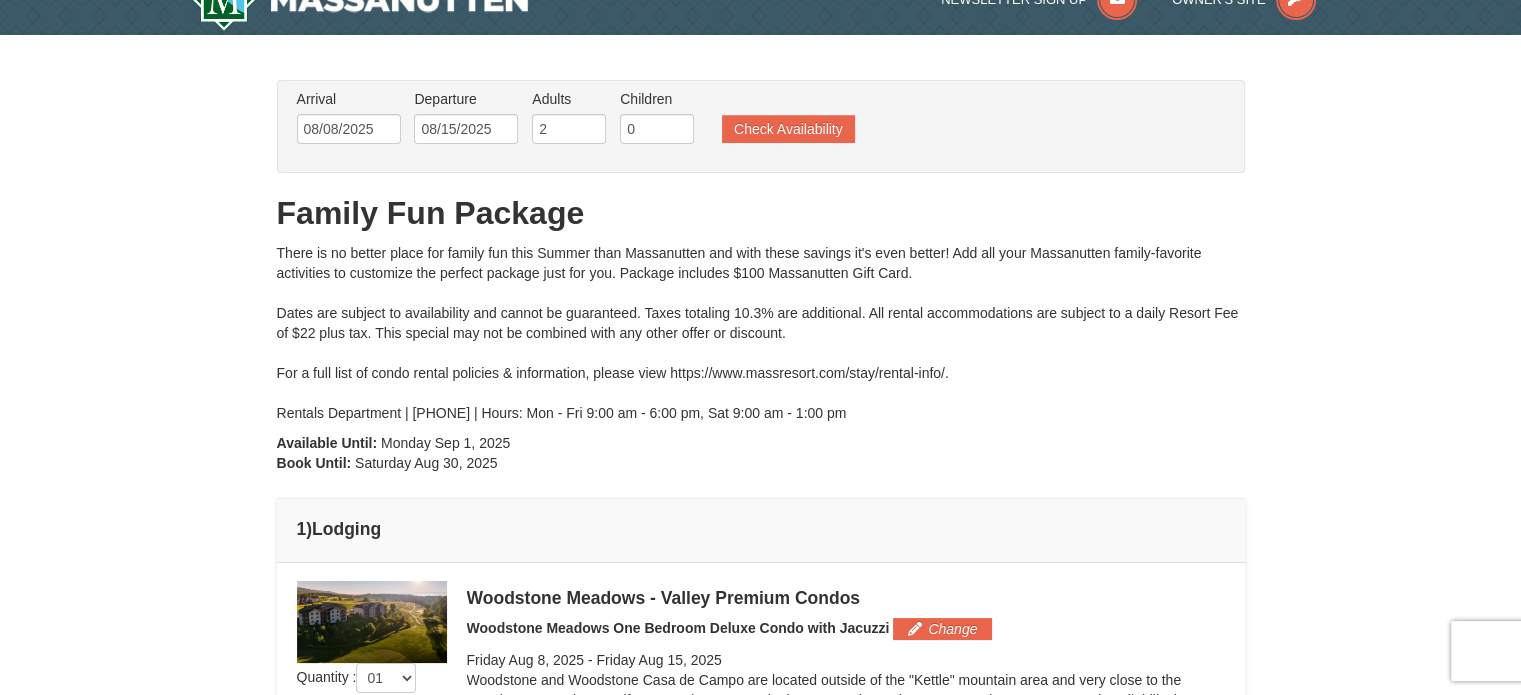 scroll, scrollTop: 0, scrollLeft: 0, axis: both 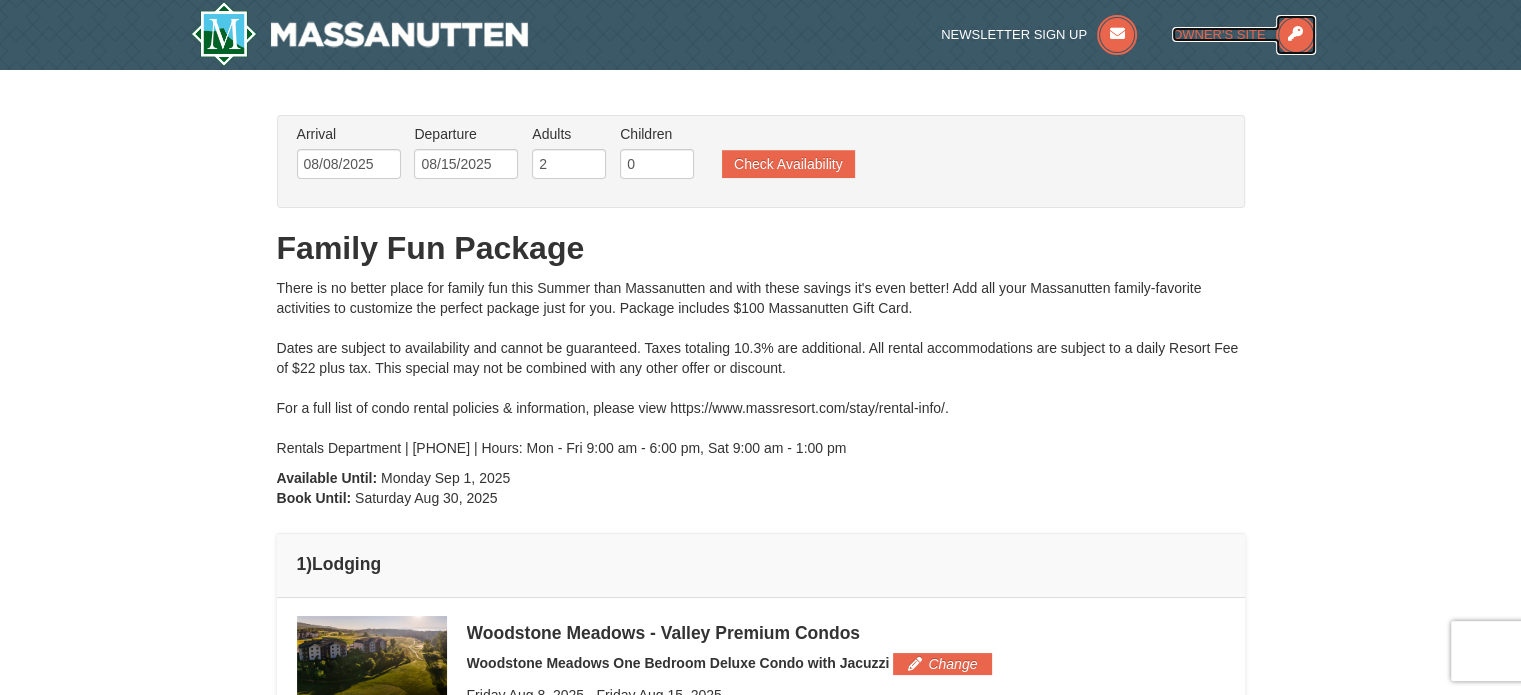 click at bounding box center (1296, 35) 